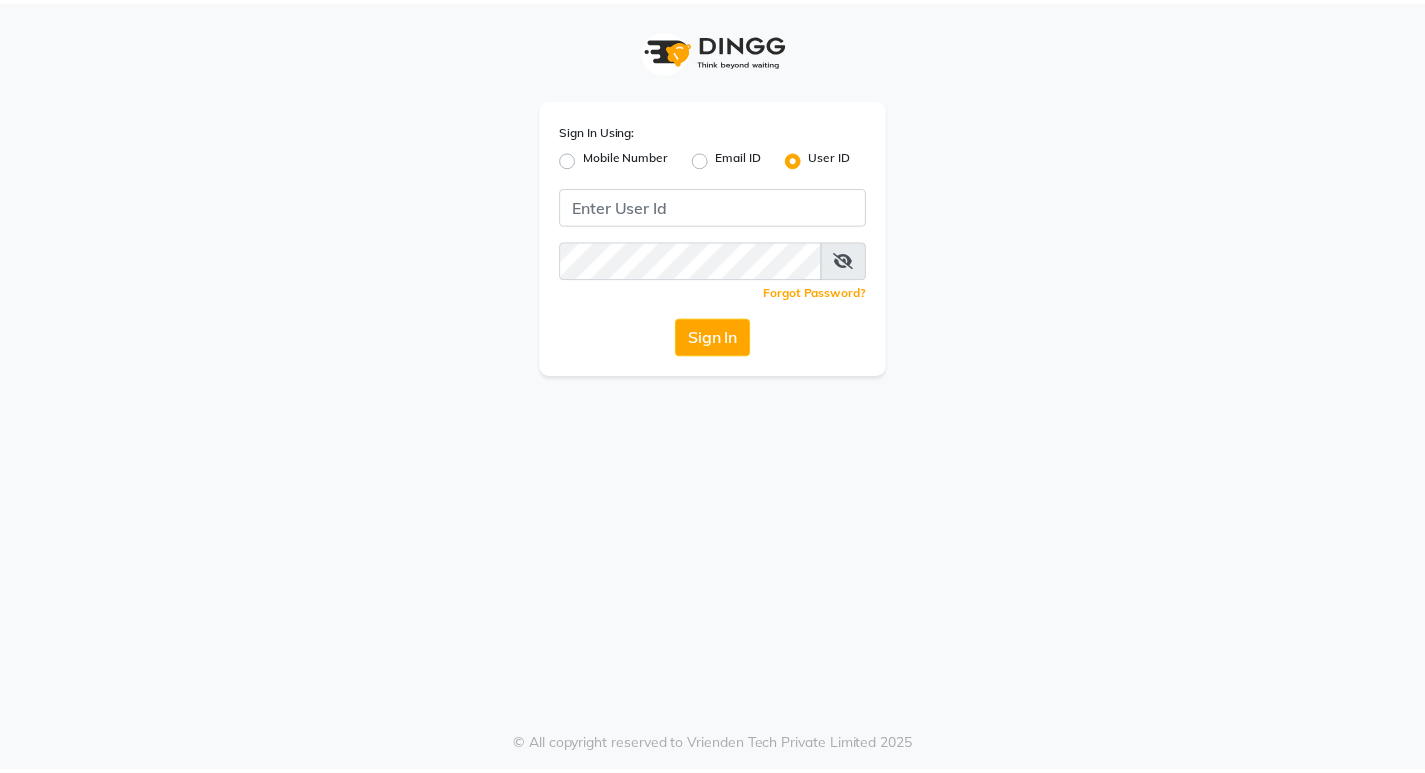 scroll, scrollTop: 0, scrollLeft: 0, axis: both 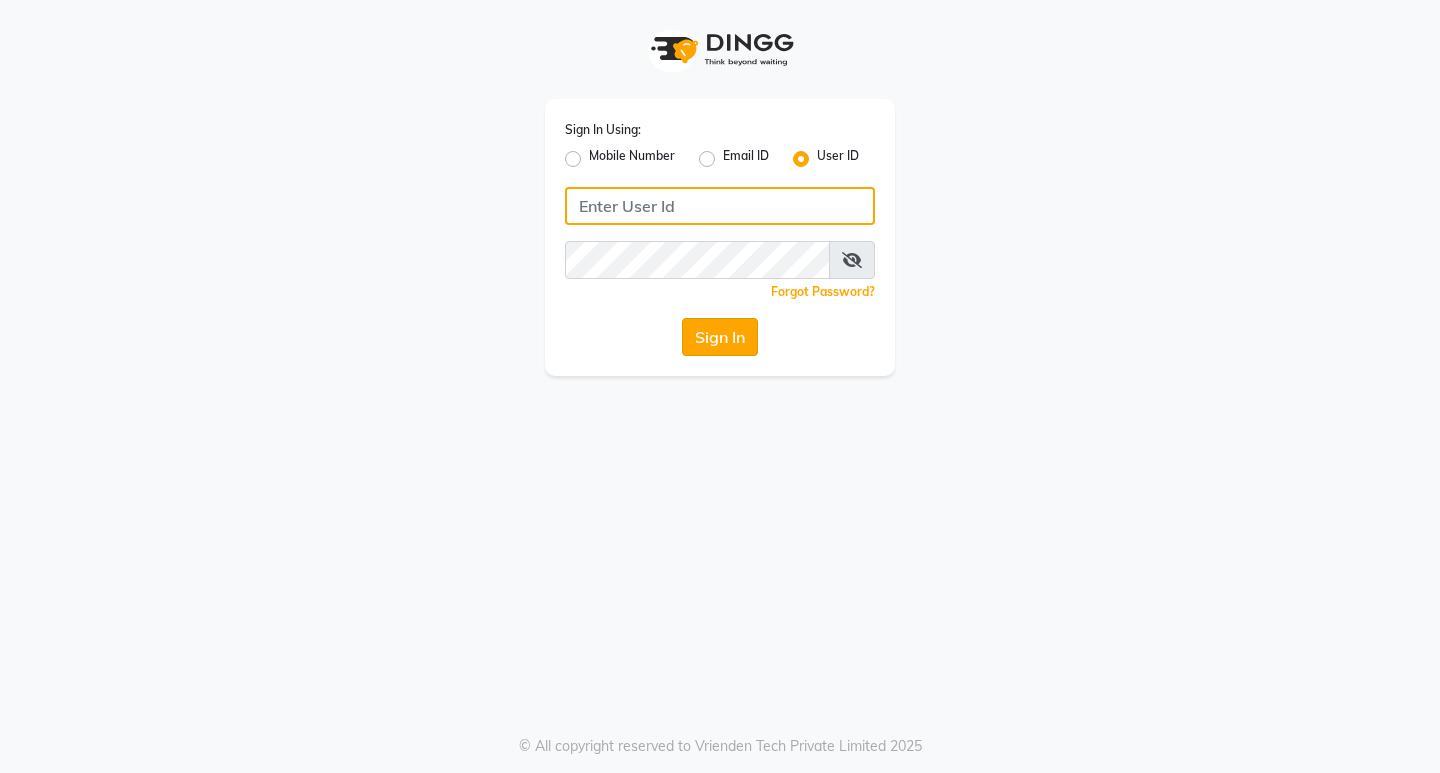 type on "aurasalon" 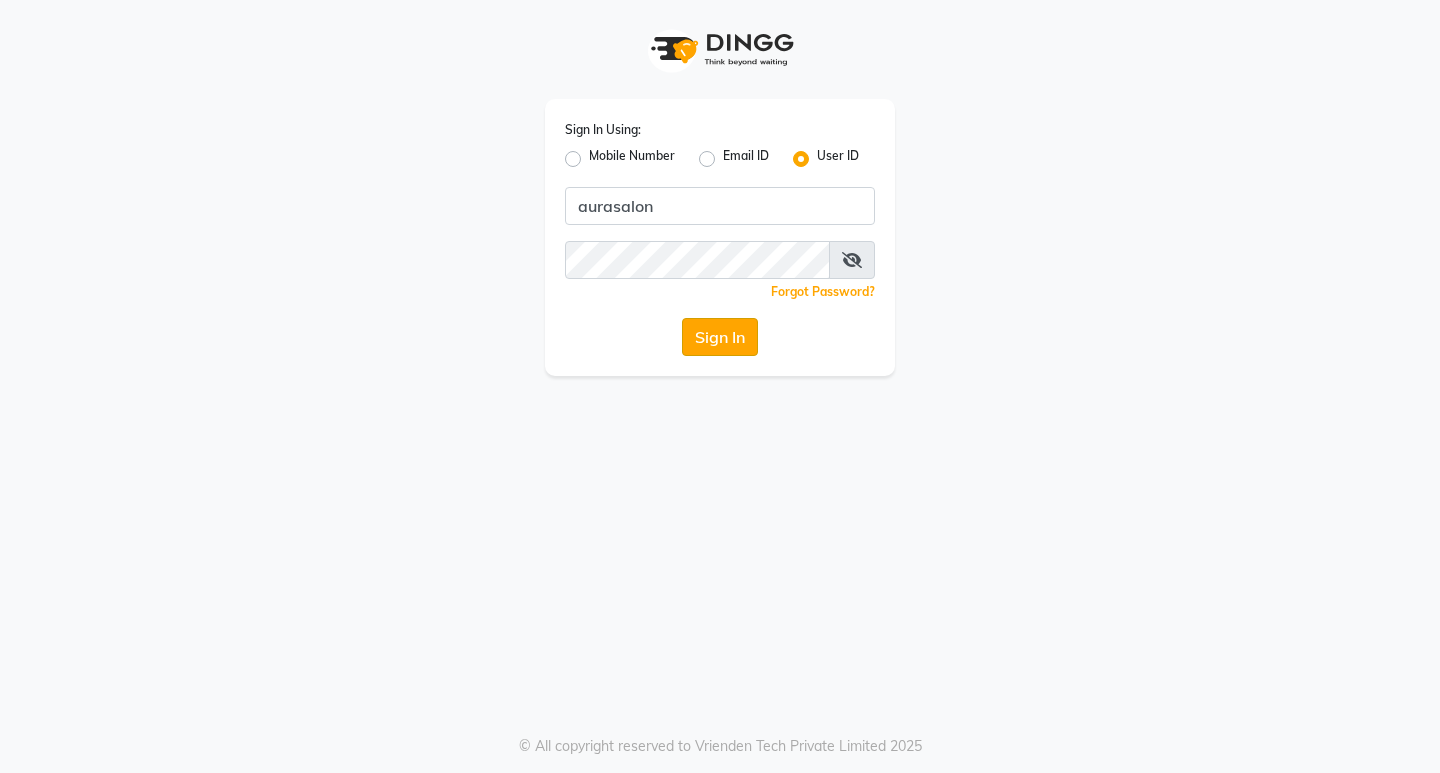 click on "Sign In" 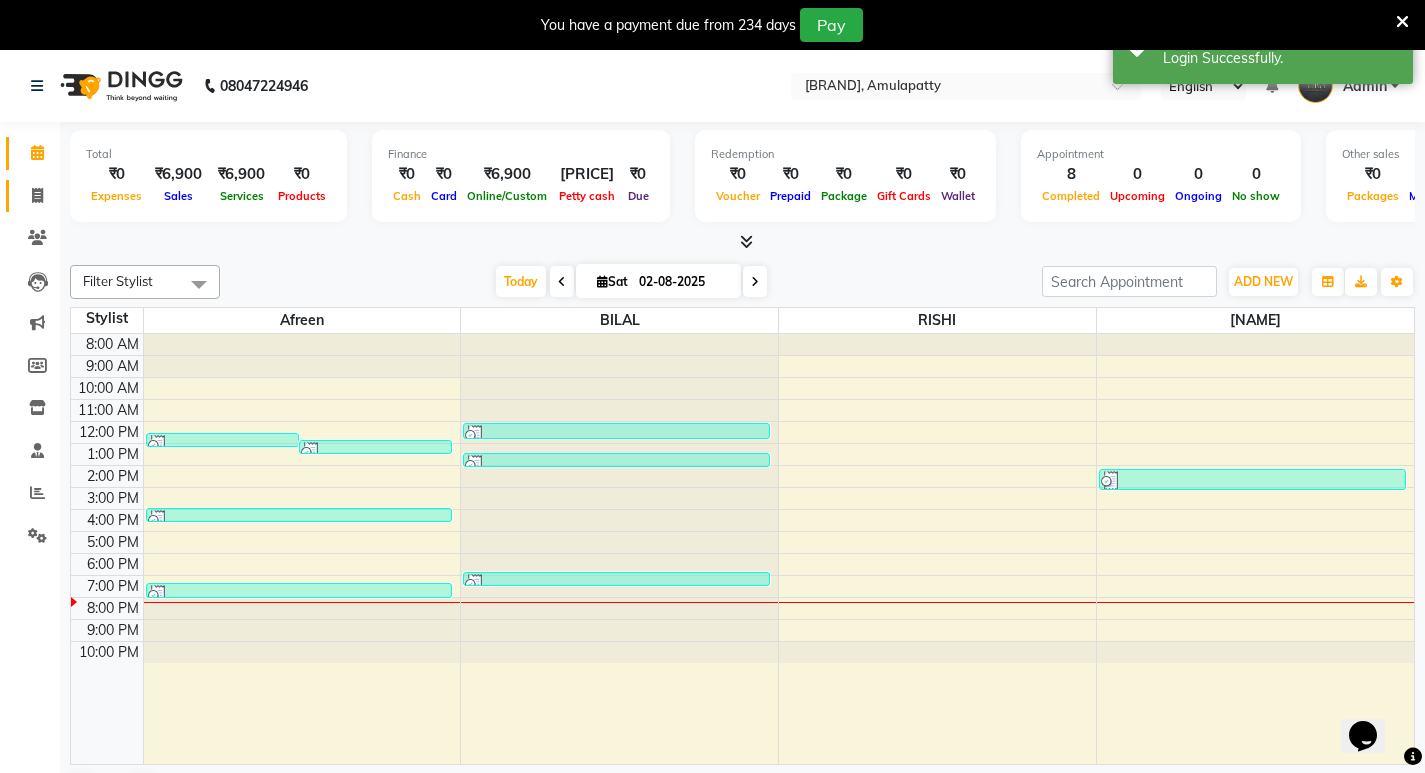scroll, scrollTop: 0, scrollLeft: 0, axis: both 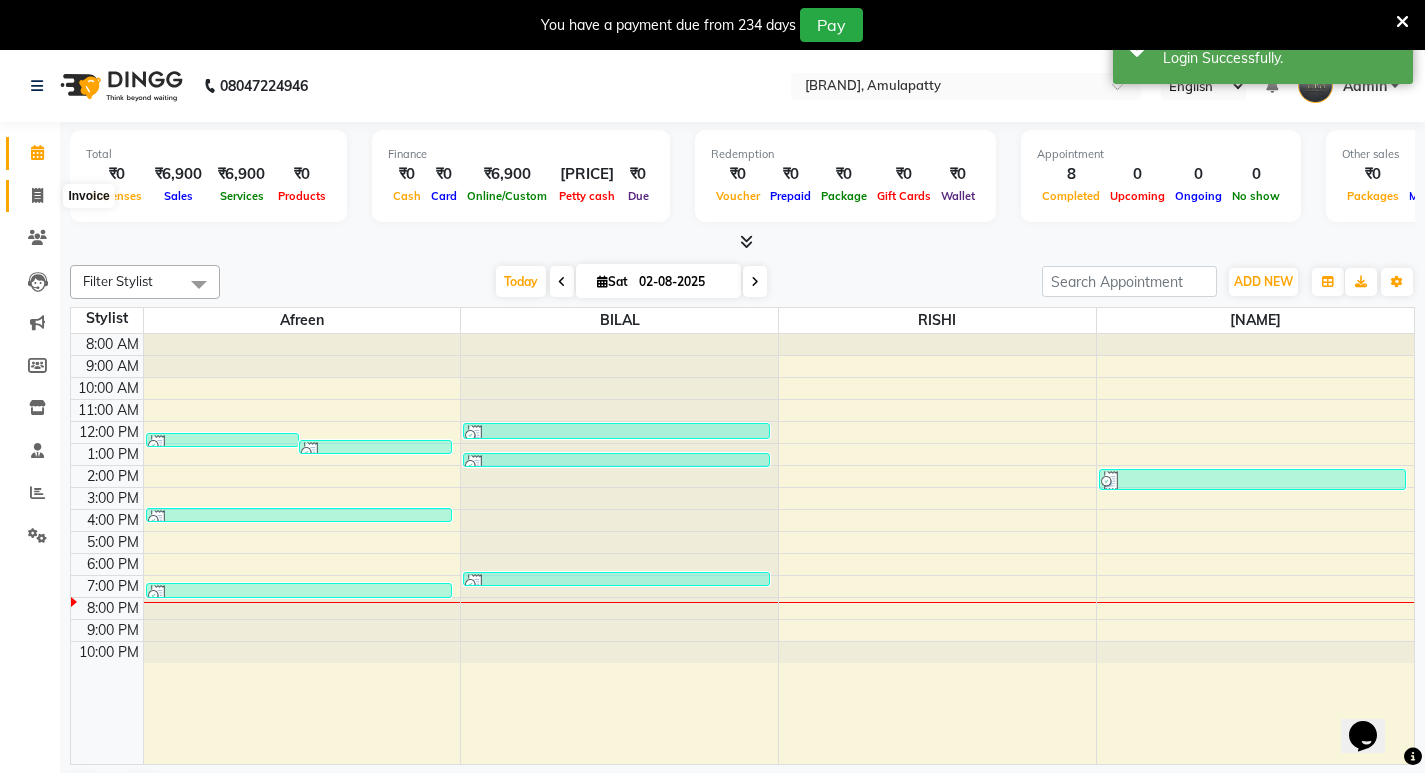 click 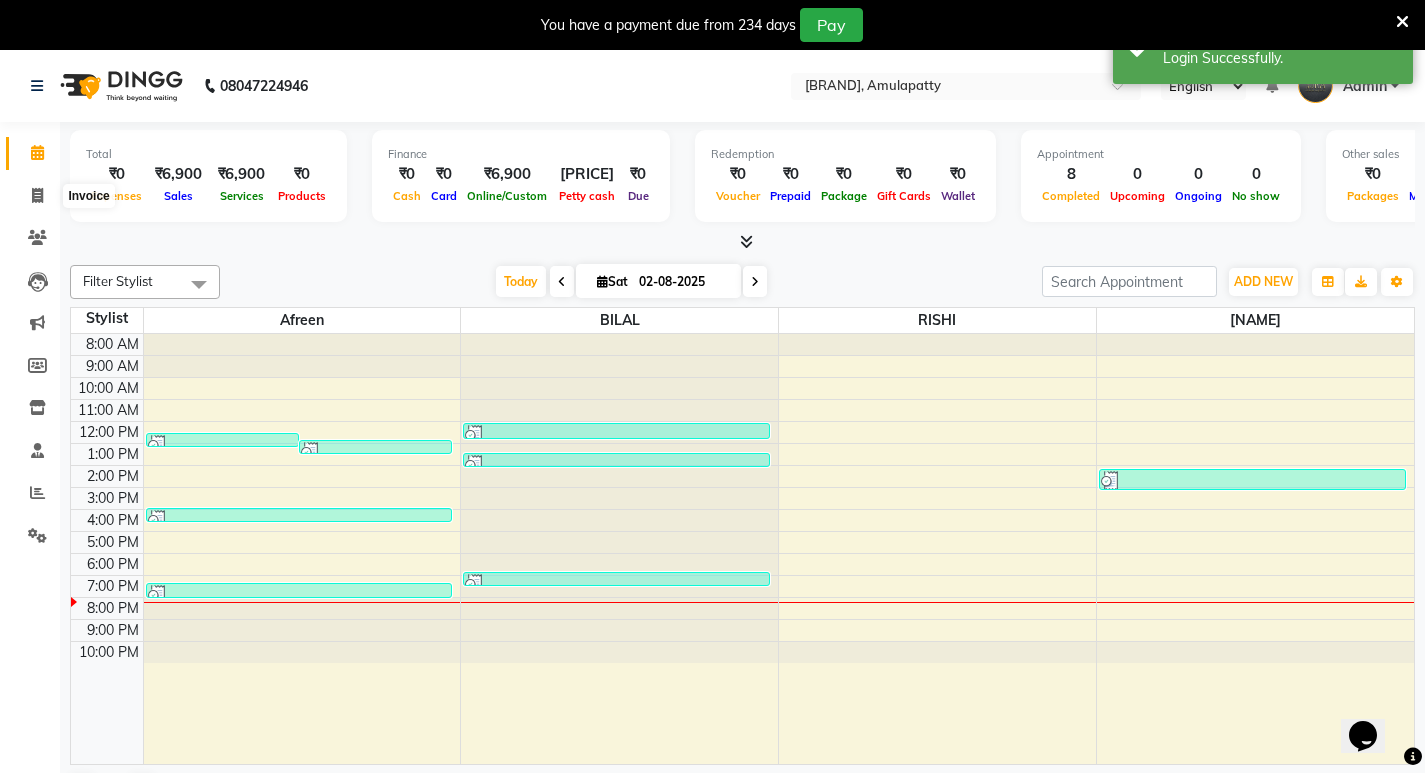 select on "service" 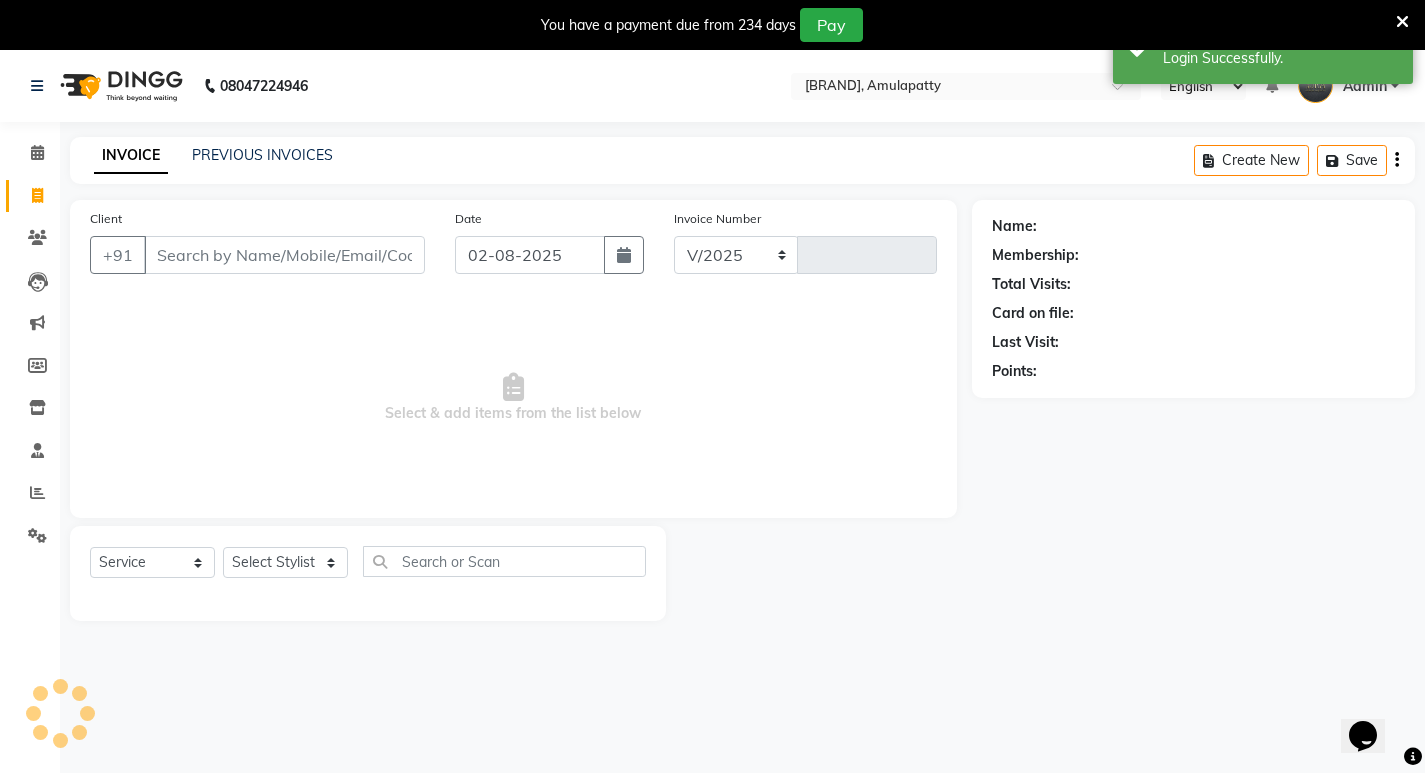 select on "837" 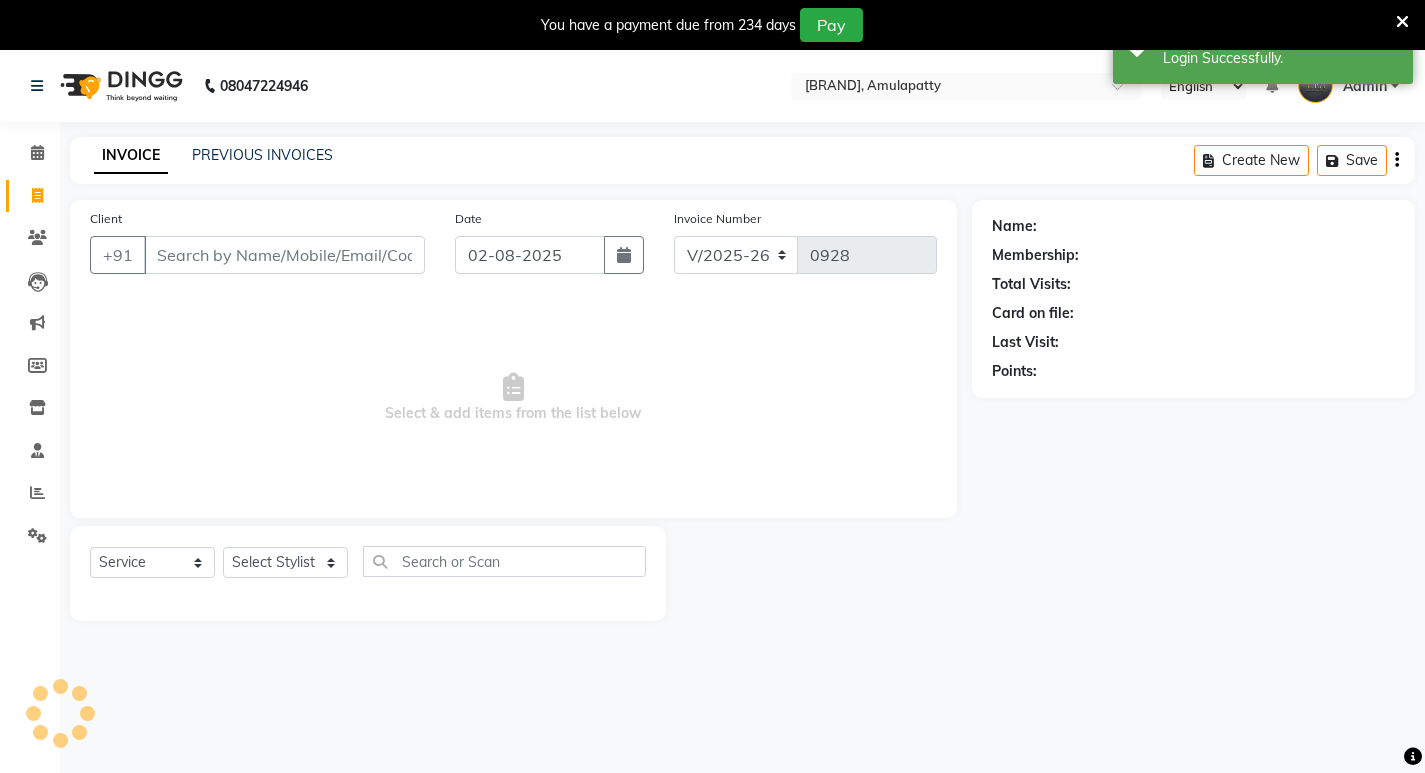 click on "Client" at bounding box center (284, 255) 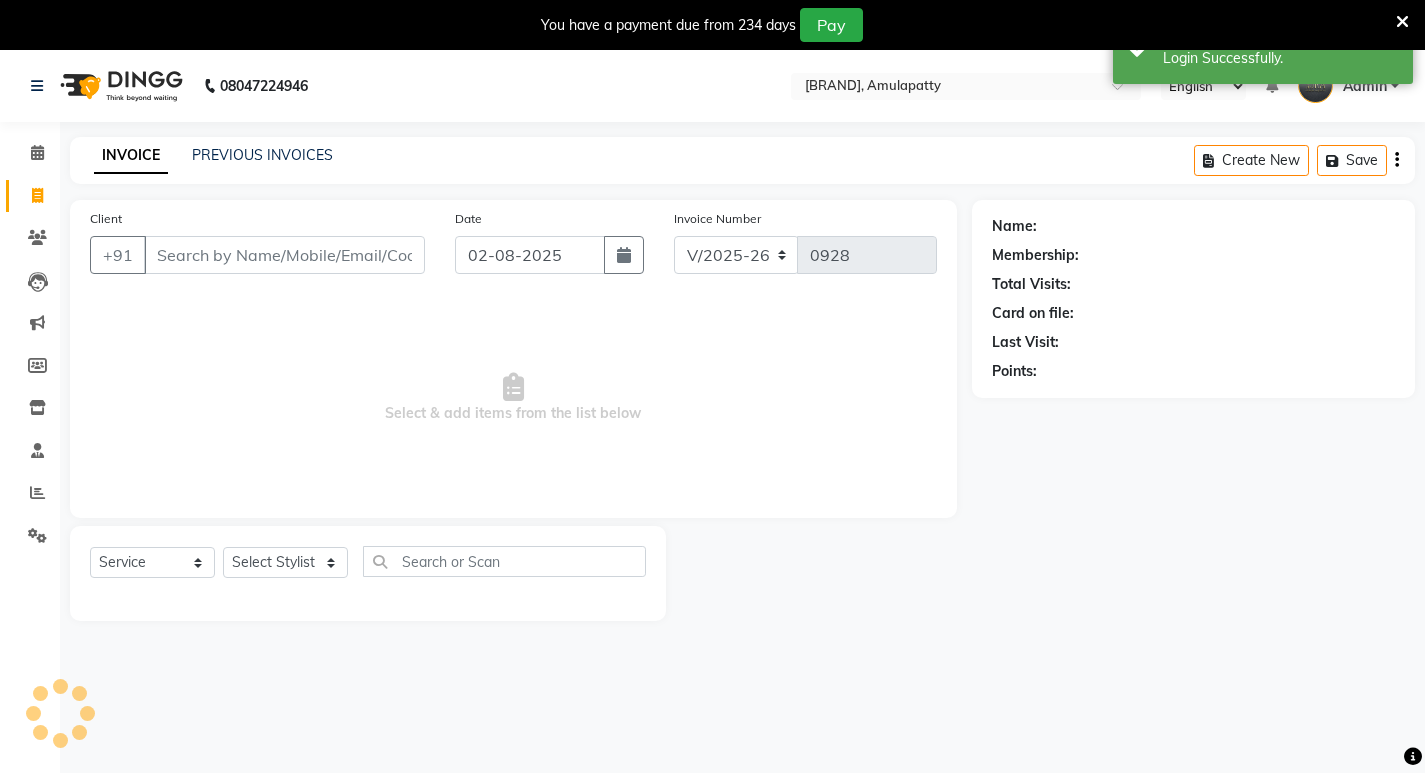 click on "Client" at bounding box center [284, 255] 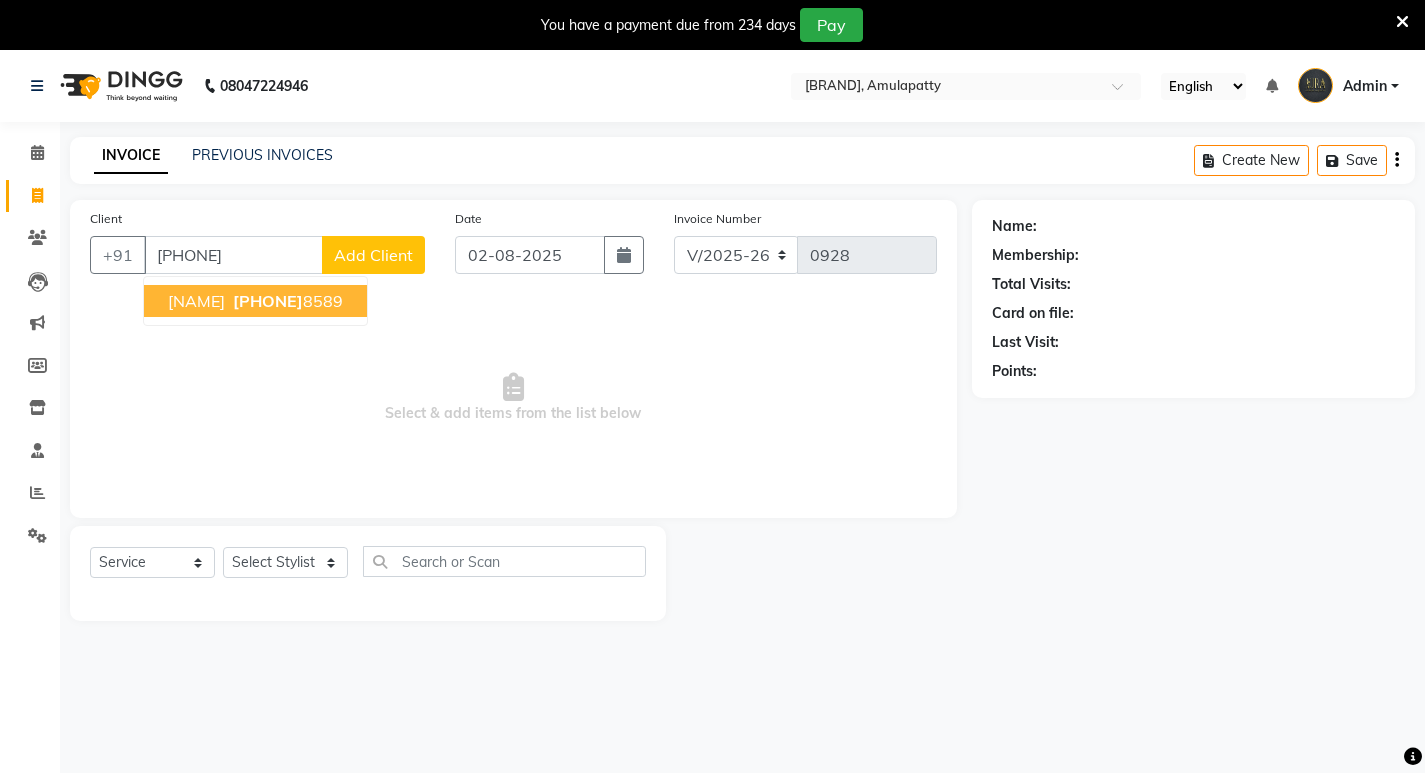 click on "[NAME]" at bounding box center (196, 301) 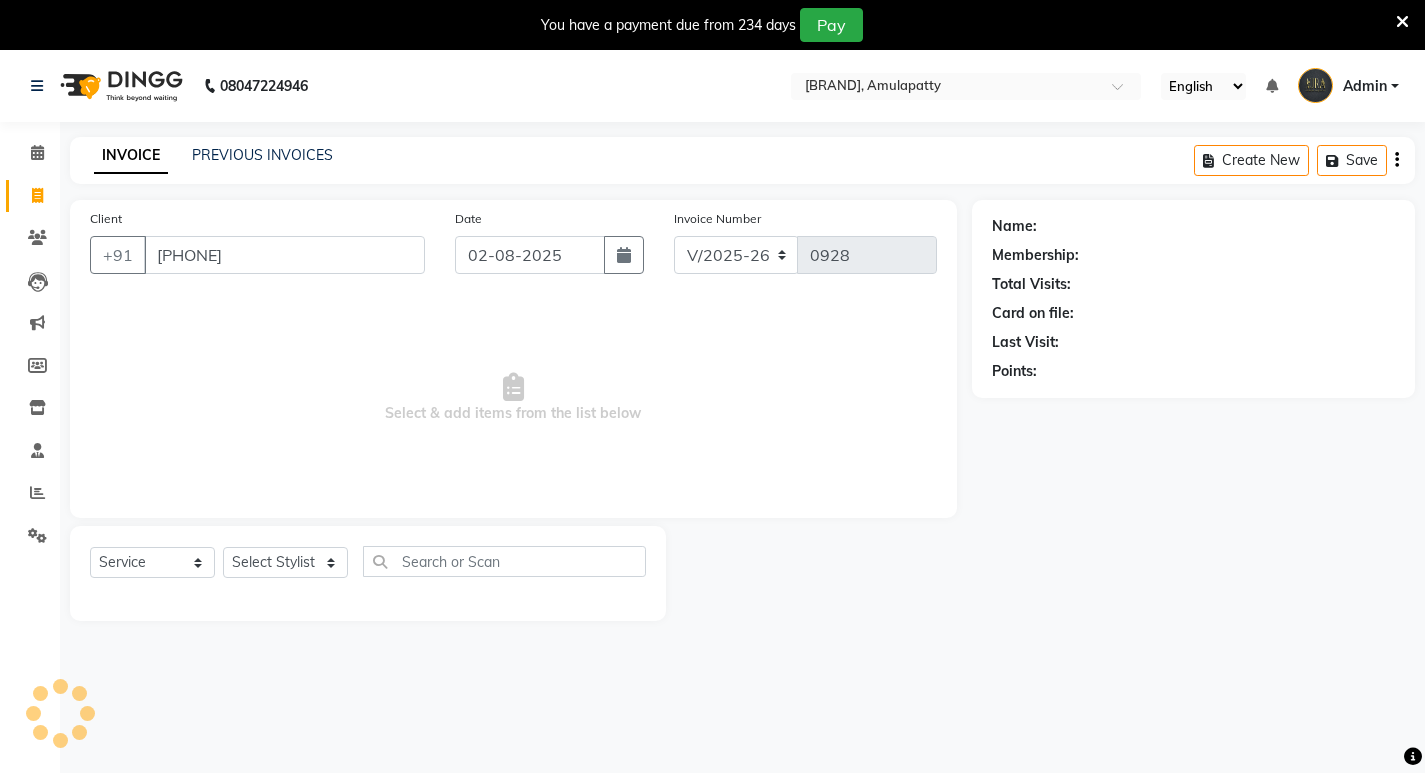 type on "[PHONE]" 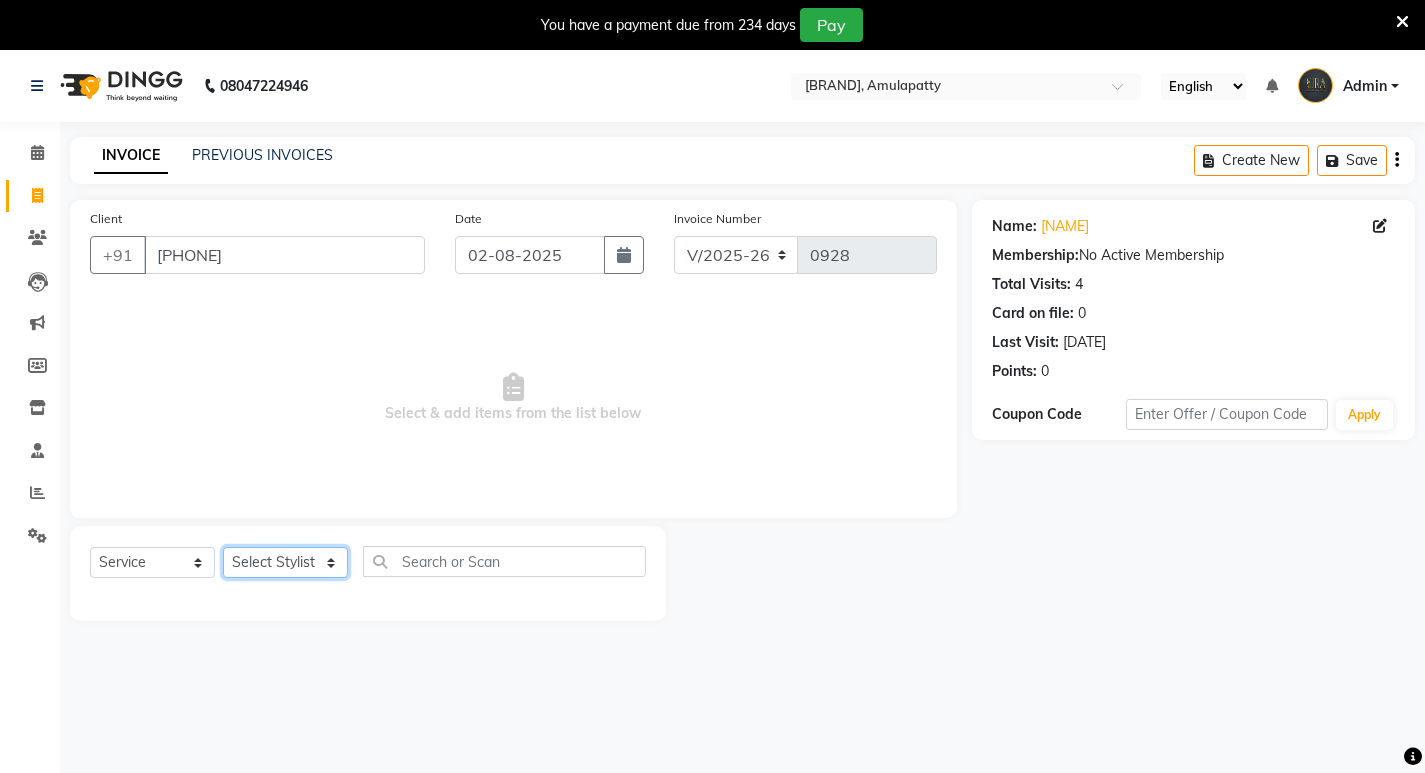 click on "Select Stylist [NAME] [NAME] [NAME]" 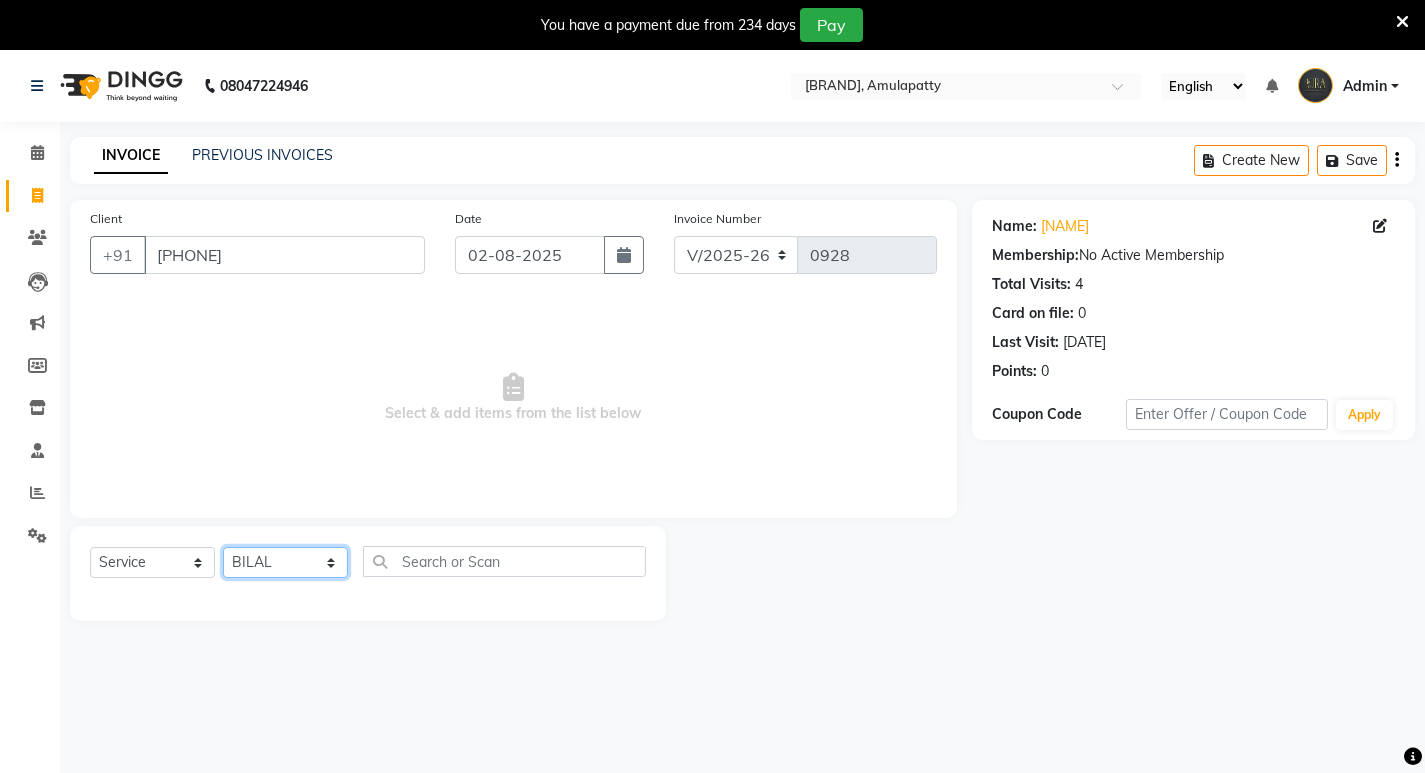 click on "Select Stylist [NAME] [NAME] [NAME]" 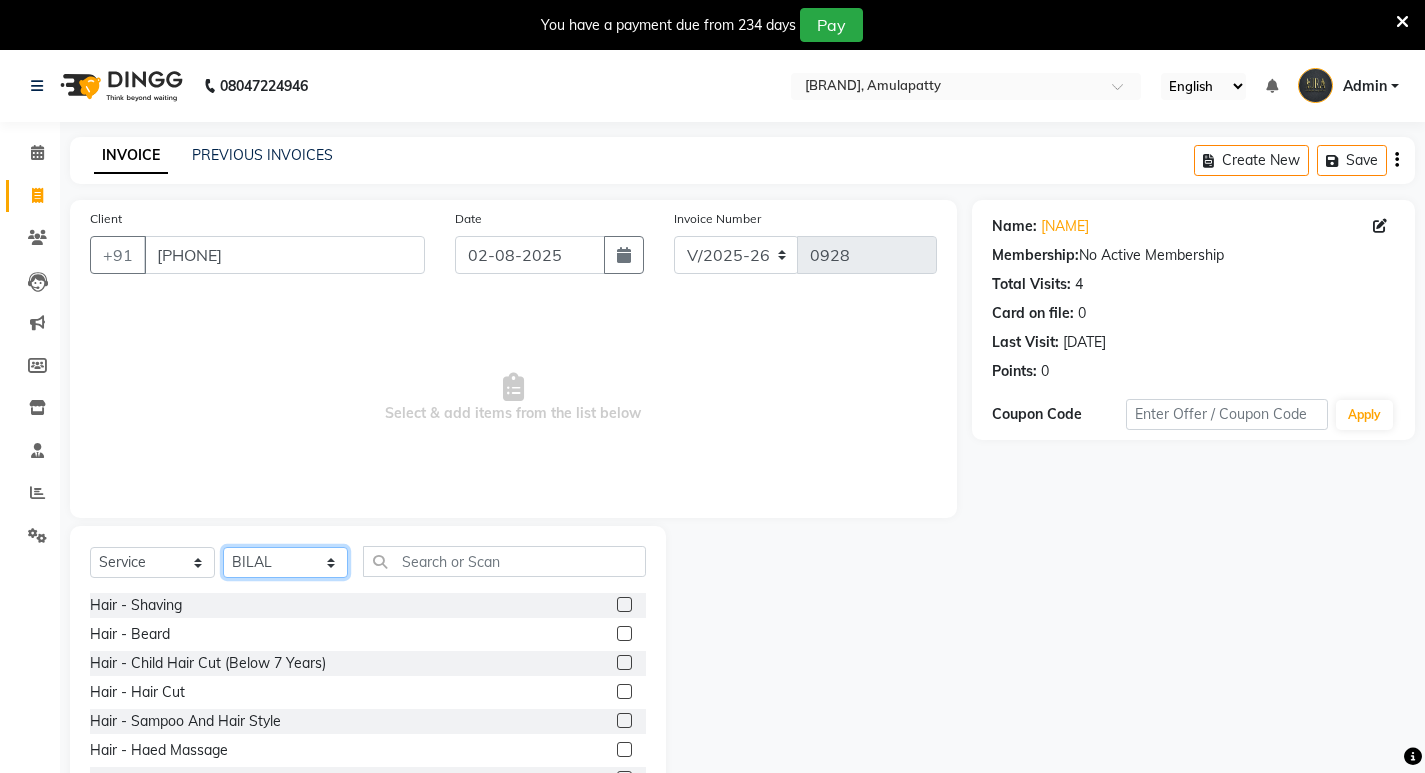 click on "Select Stylist [NAME] [NAME] [NAME]" 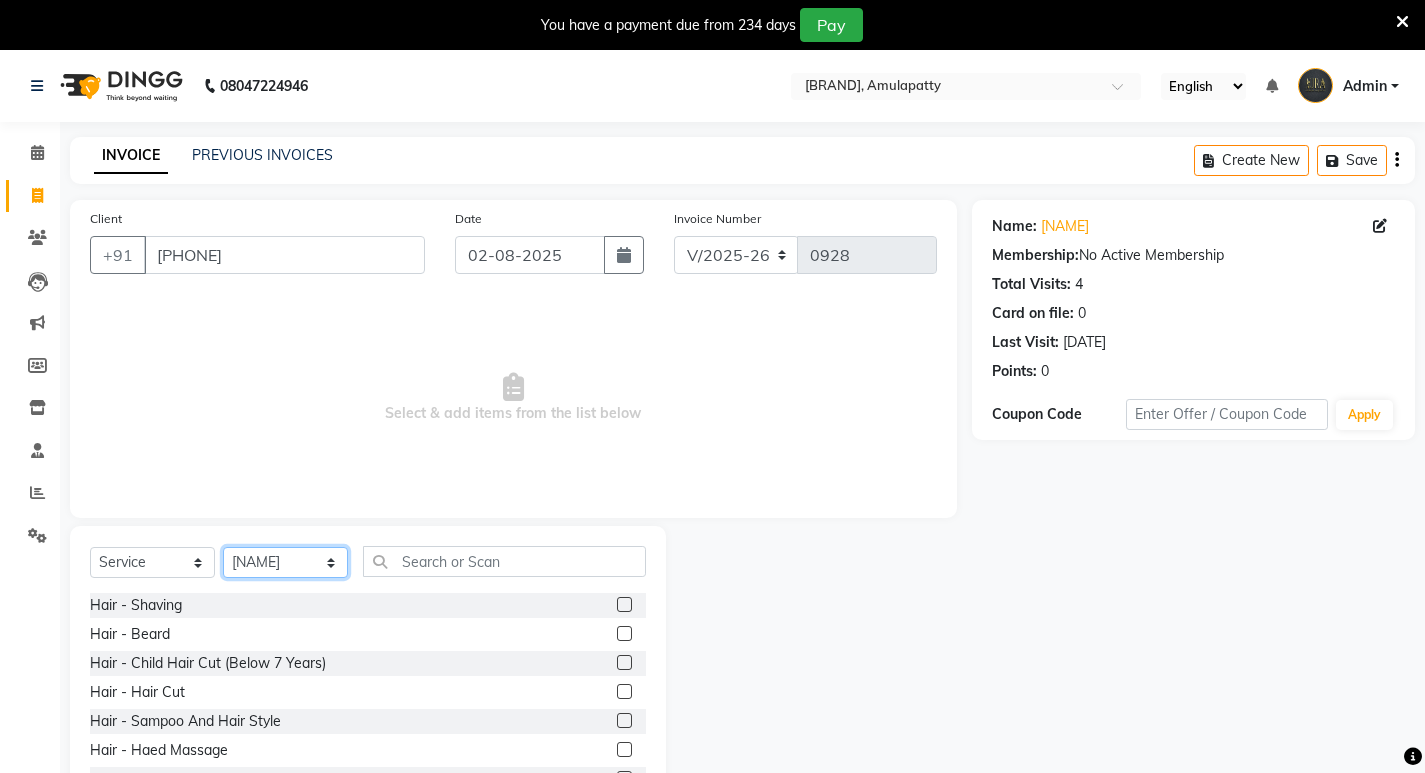 click on "Select Stylist [NAME] [NAME] [NAME]" 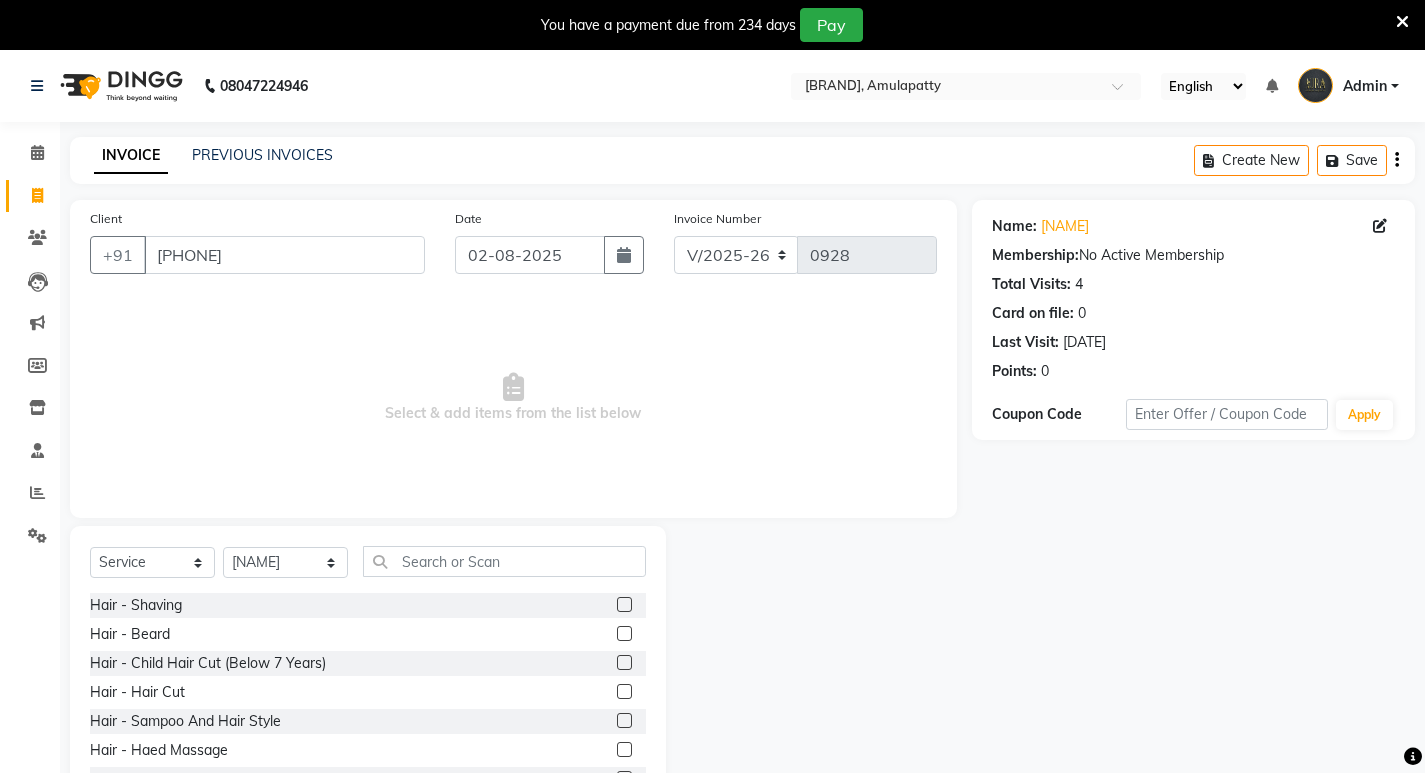 click on "Invoice" 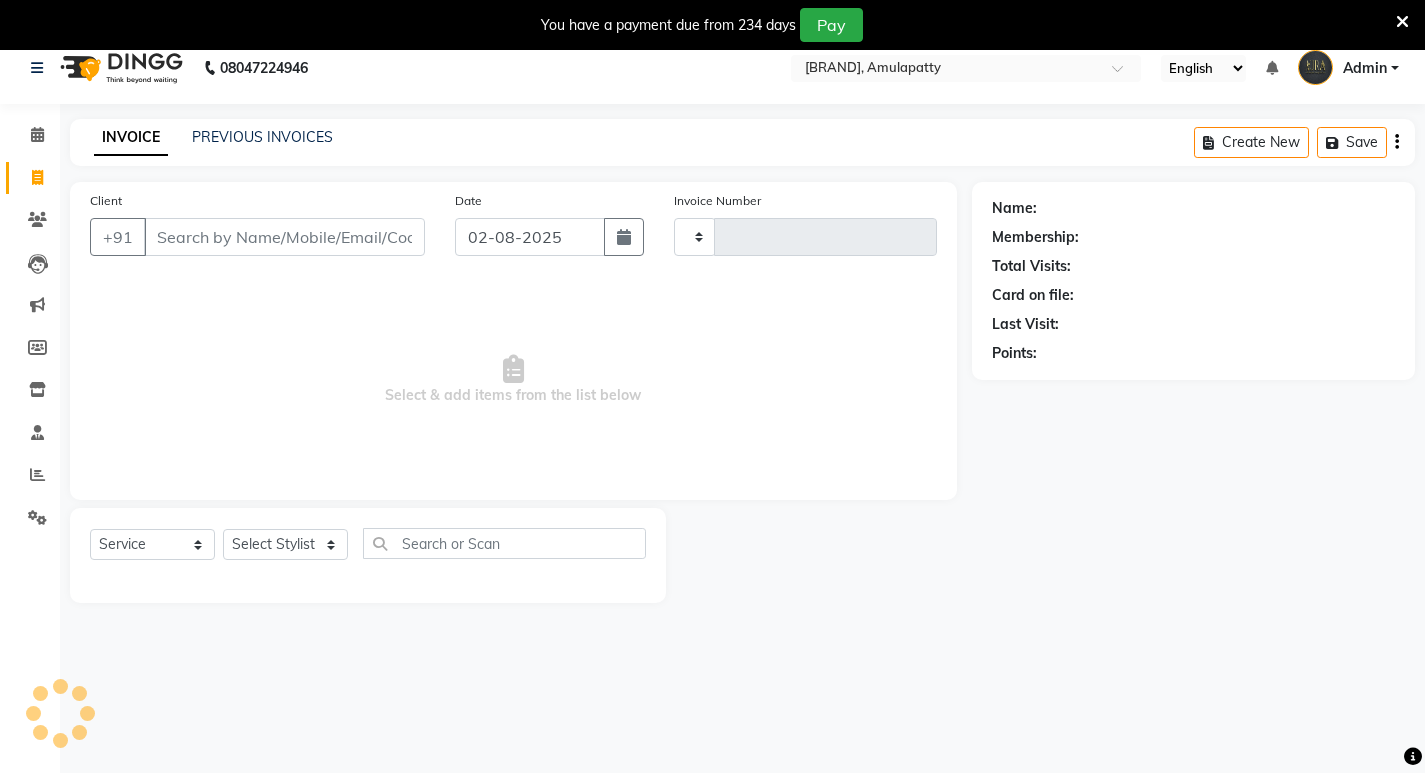 scroll, scrollTop: 50, scrollLeft: 0, axis: vertical 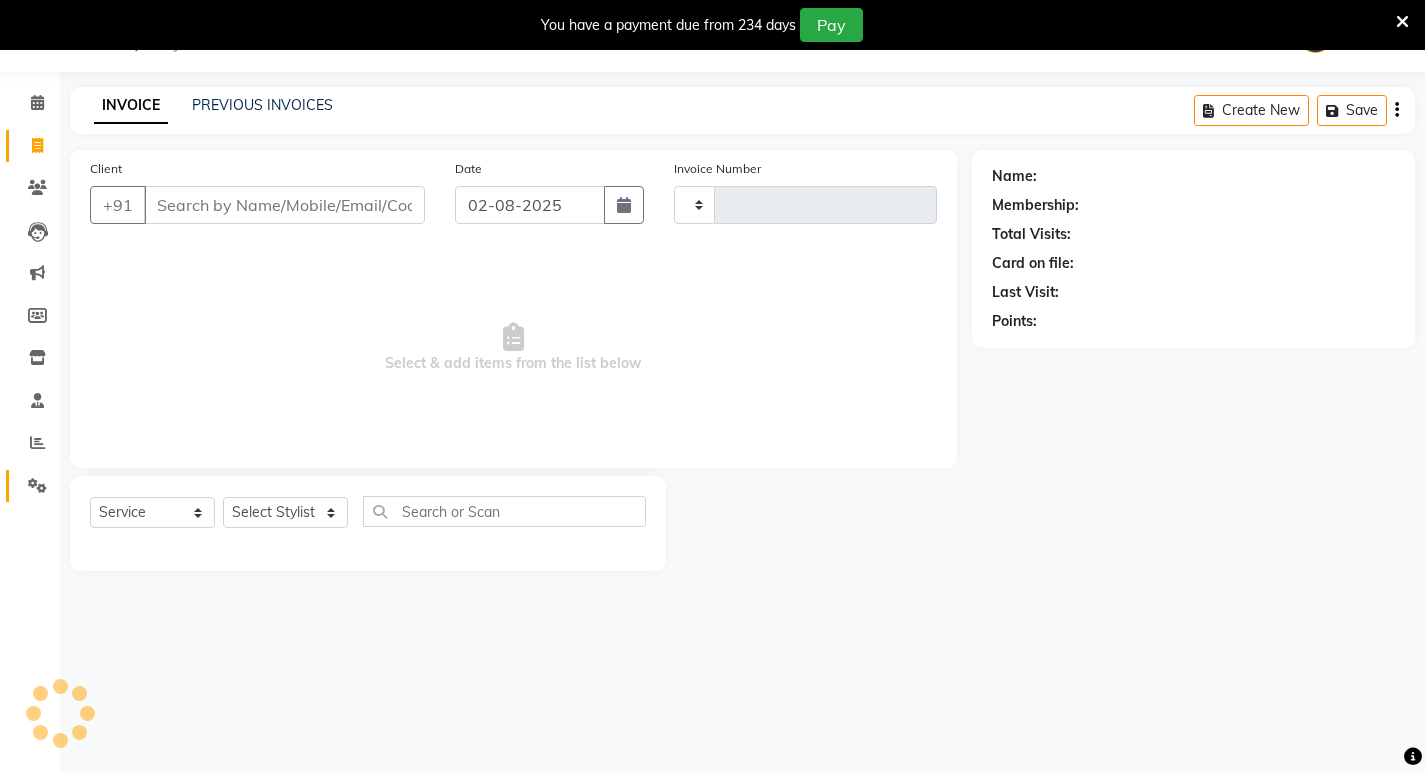 type on "0928" 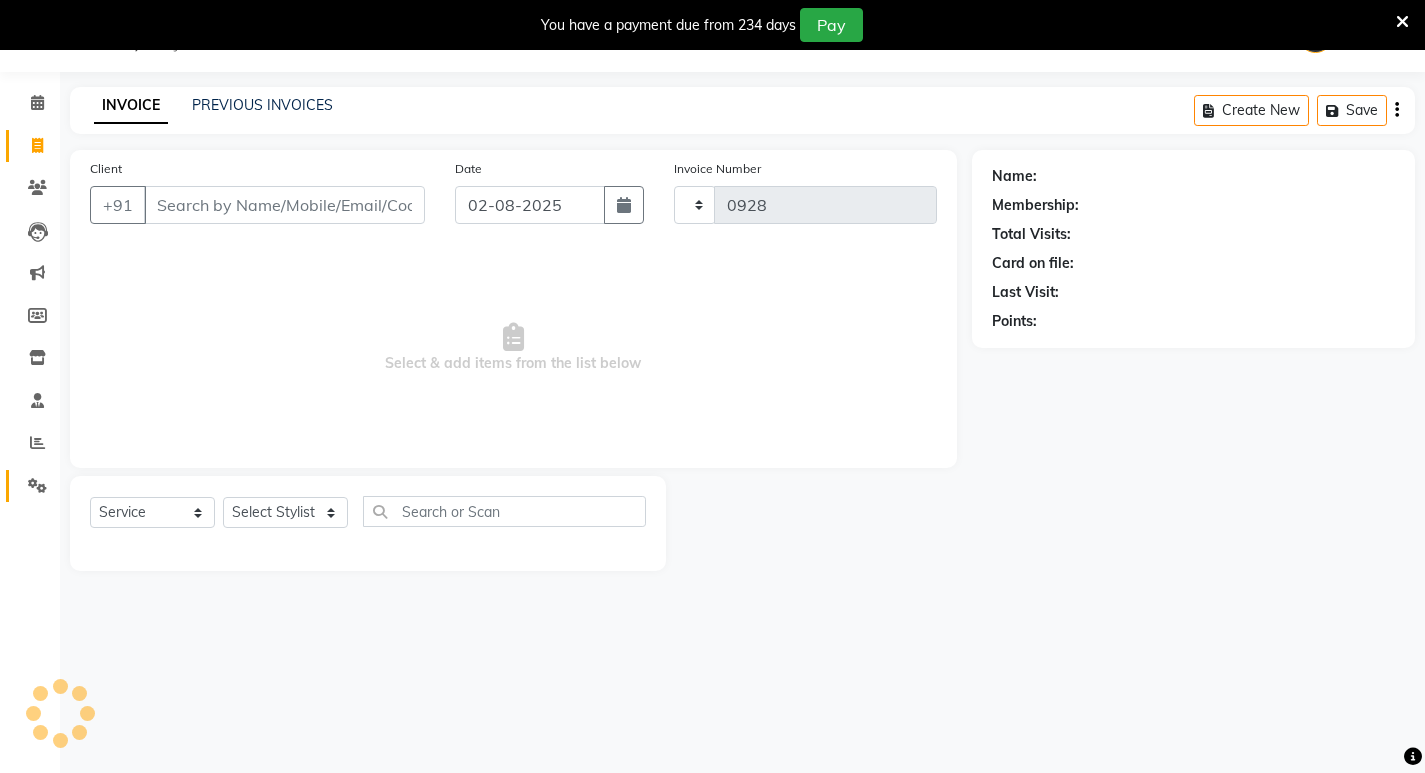 select on "837" 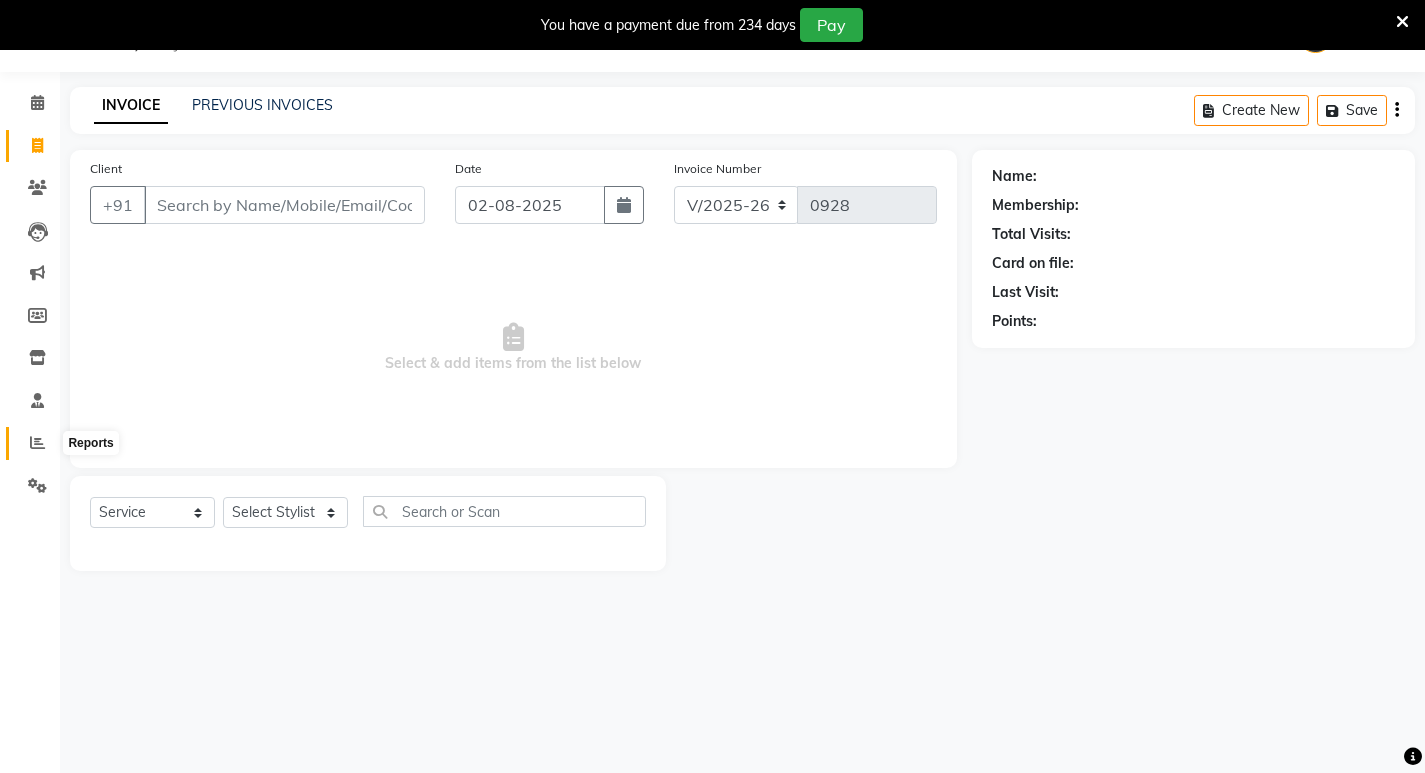 click 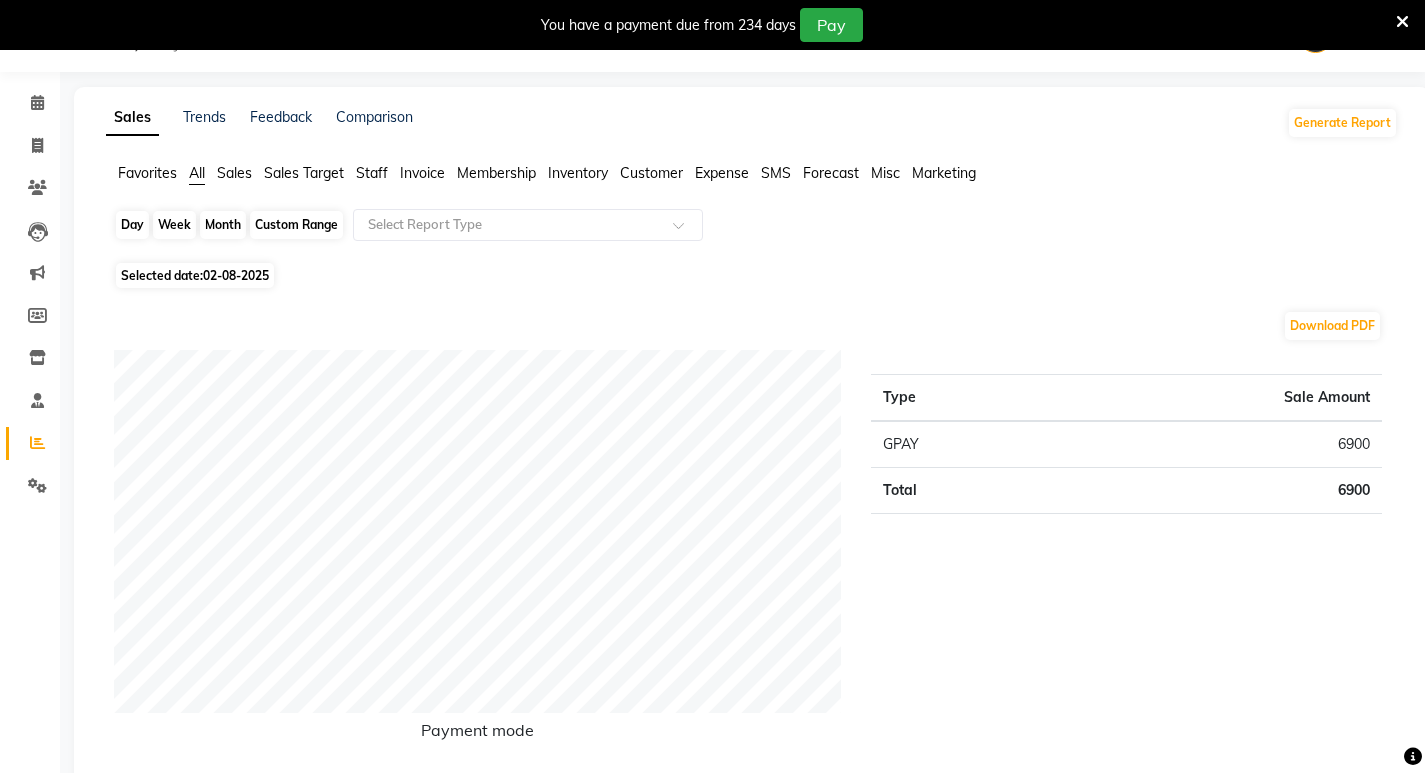 click on "Day" 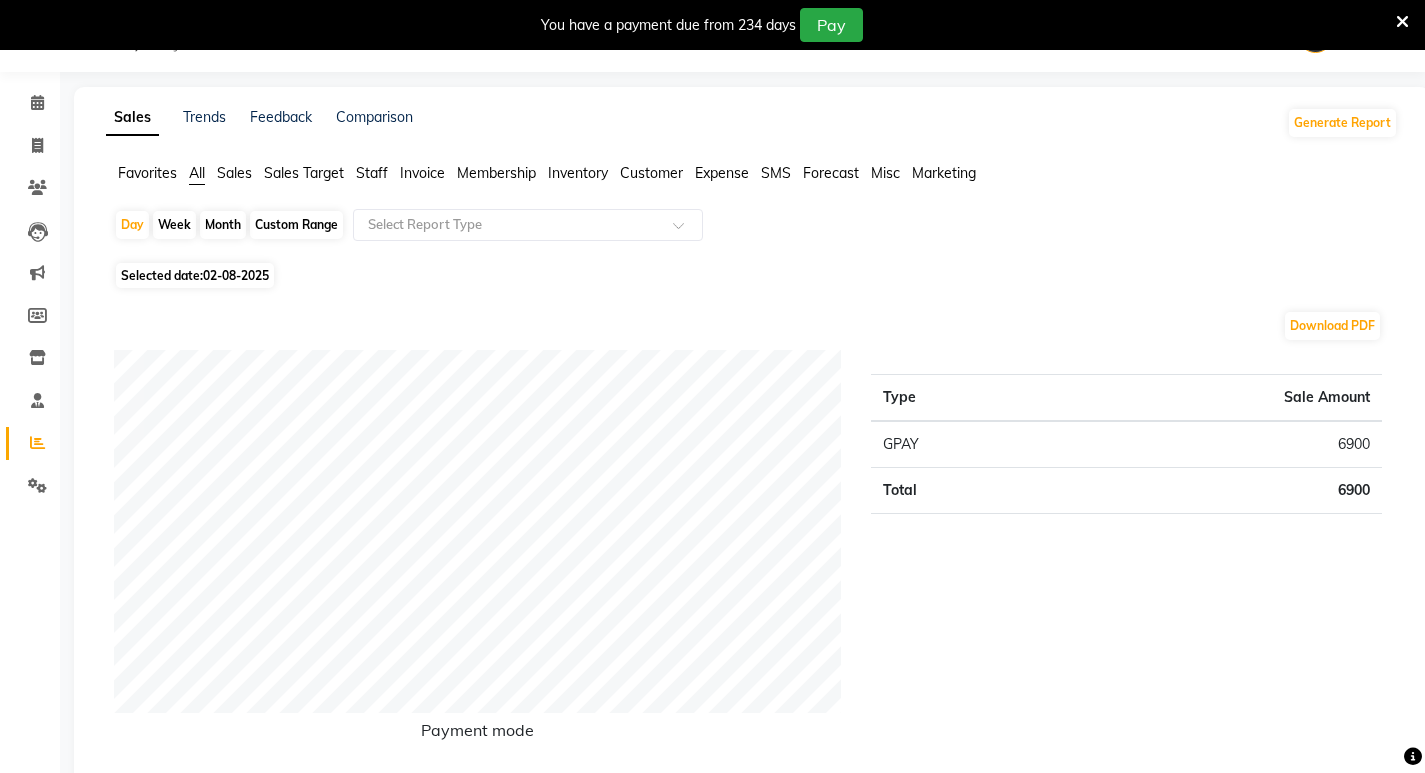 select on "8" 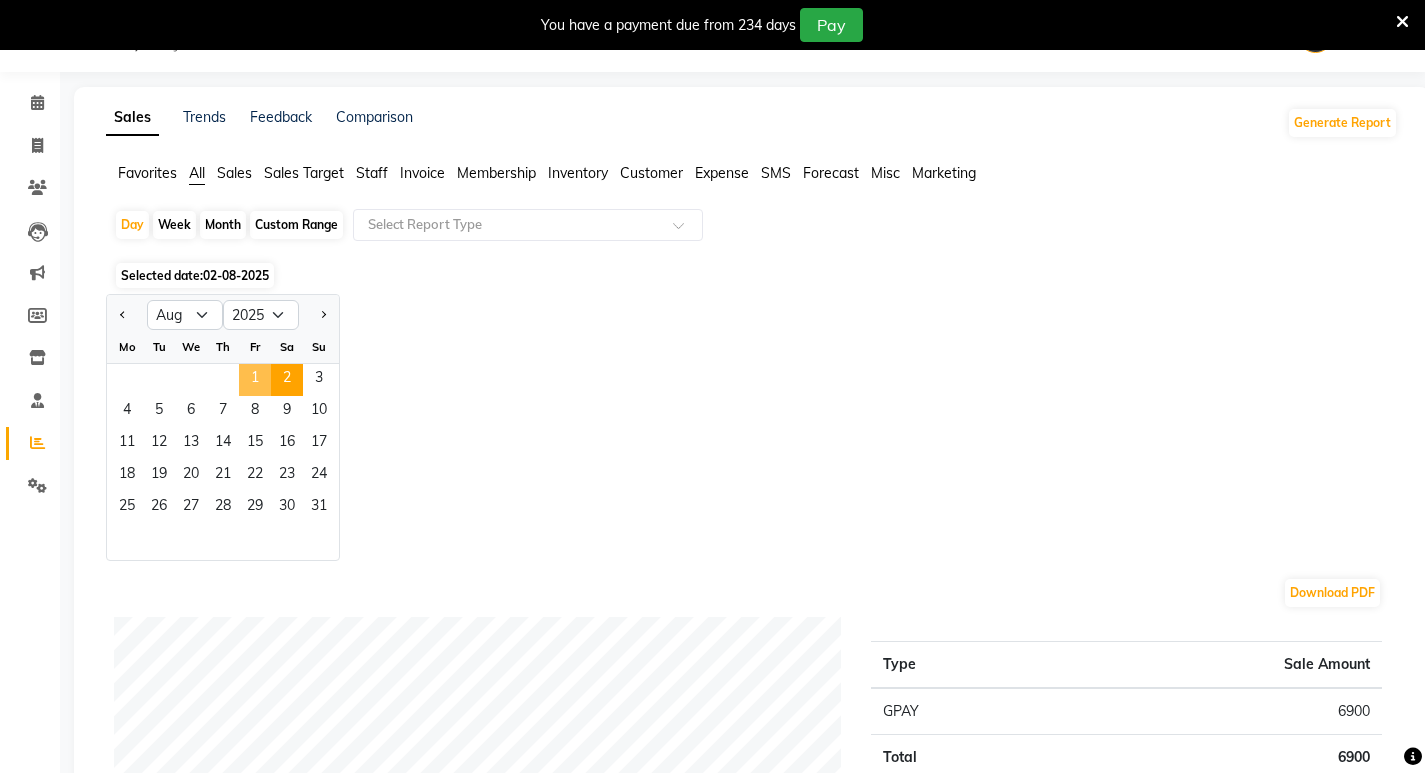 click on "1" 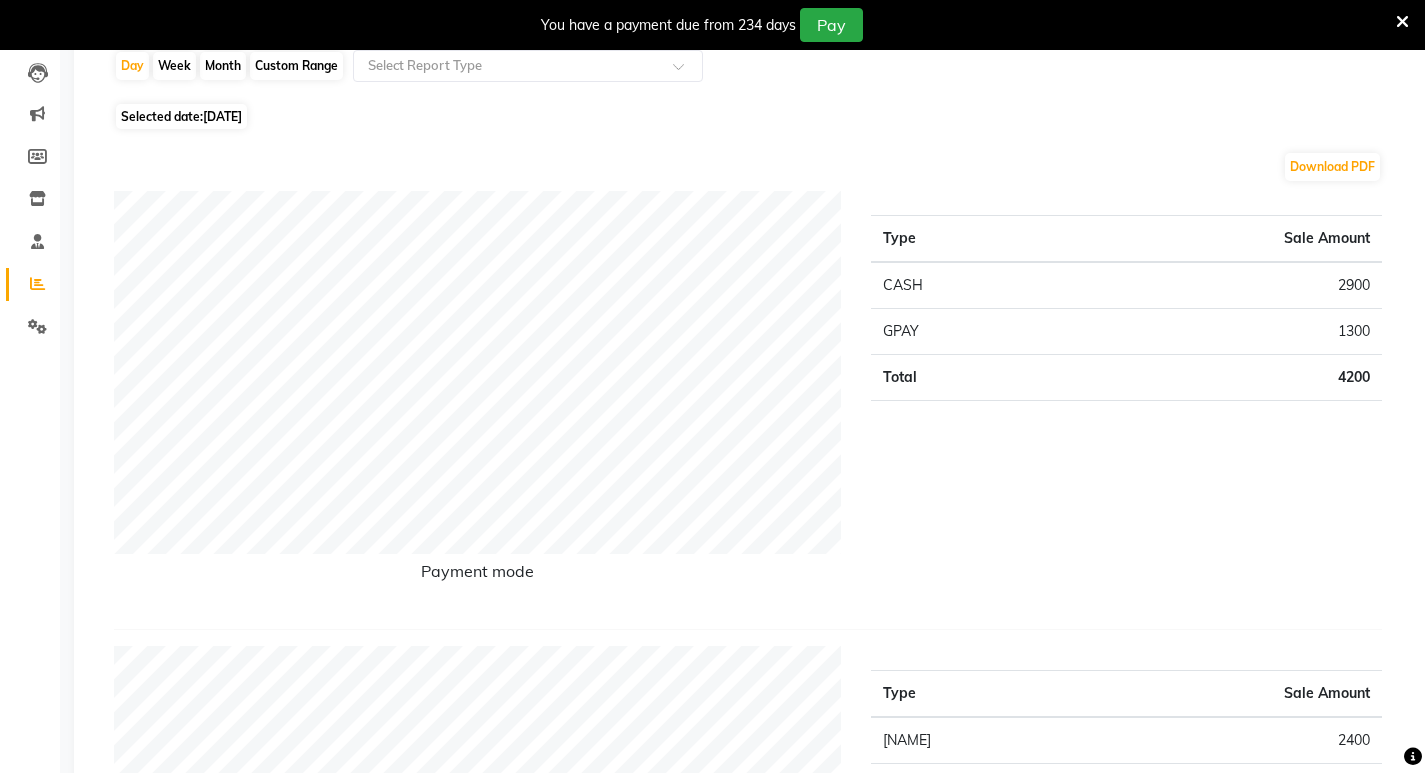 scroll, scrollTop: 0, scrollLeft: 0, axis: both 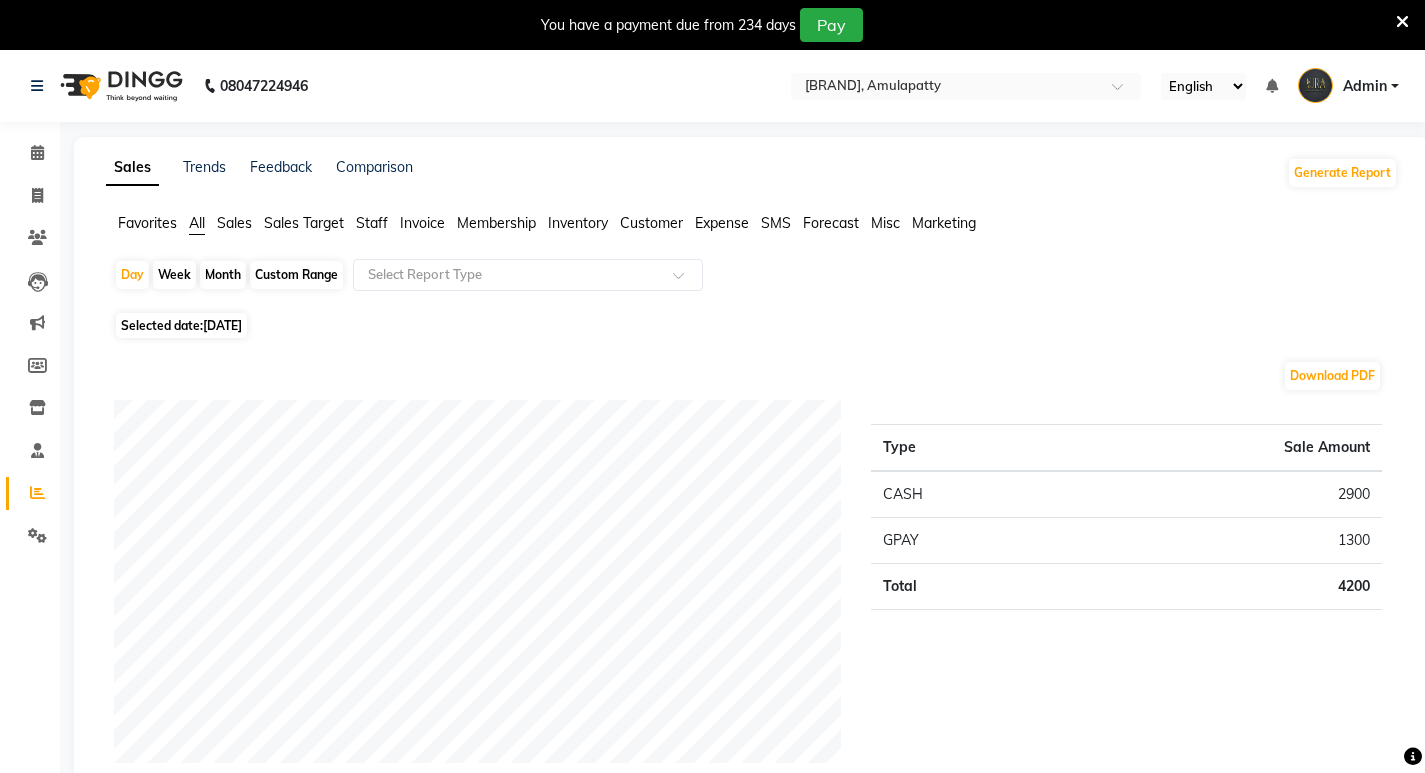 click on "Month" 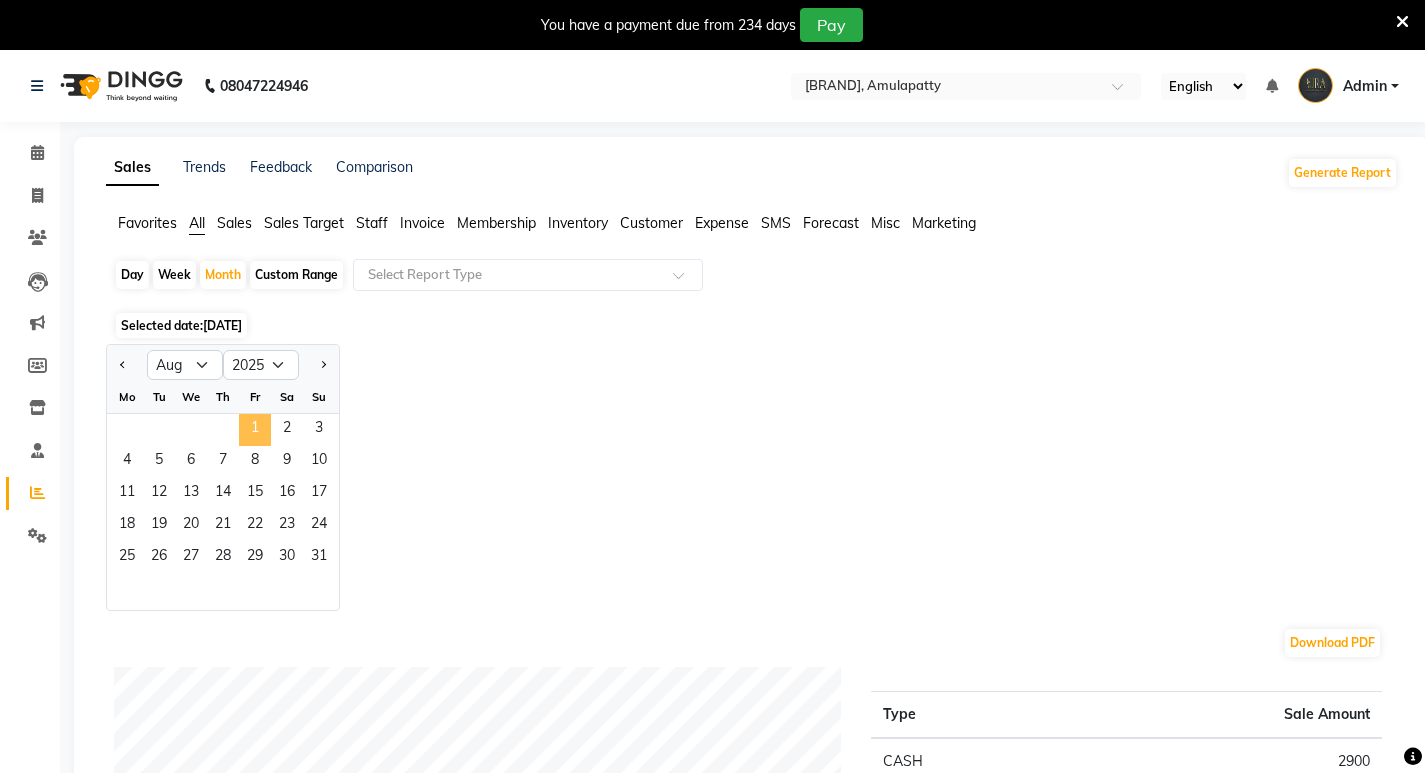 click on "1" 